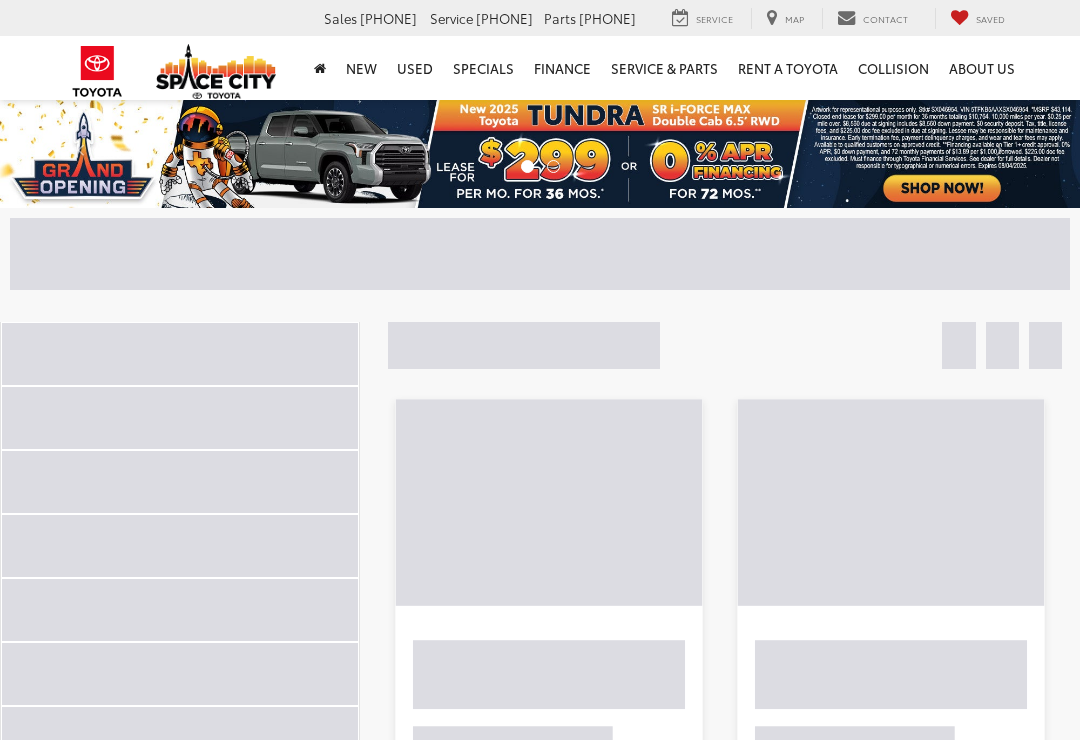 scroll, scrollTop: 0, scrollLeft: 0, axis: both 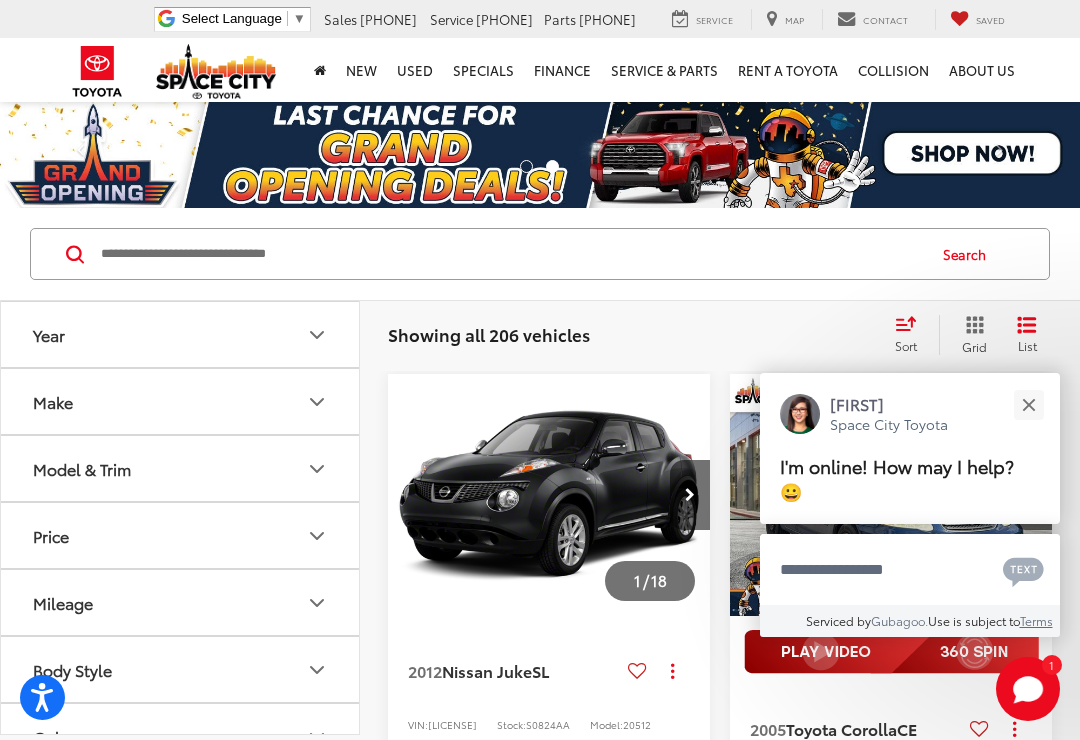 click at bounding box center [1028, 404] 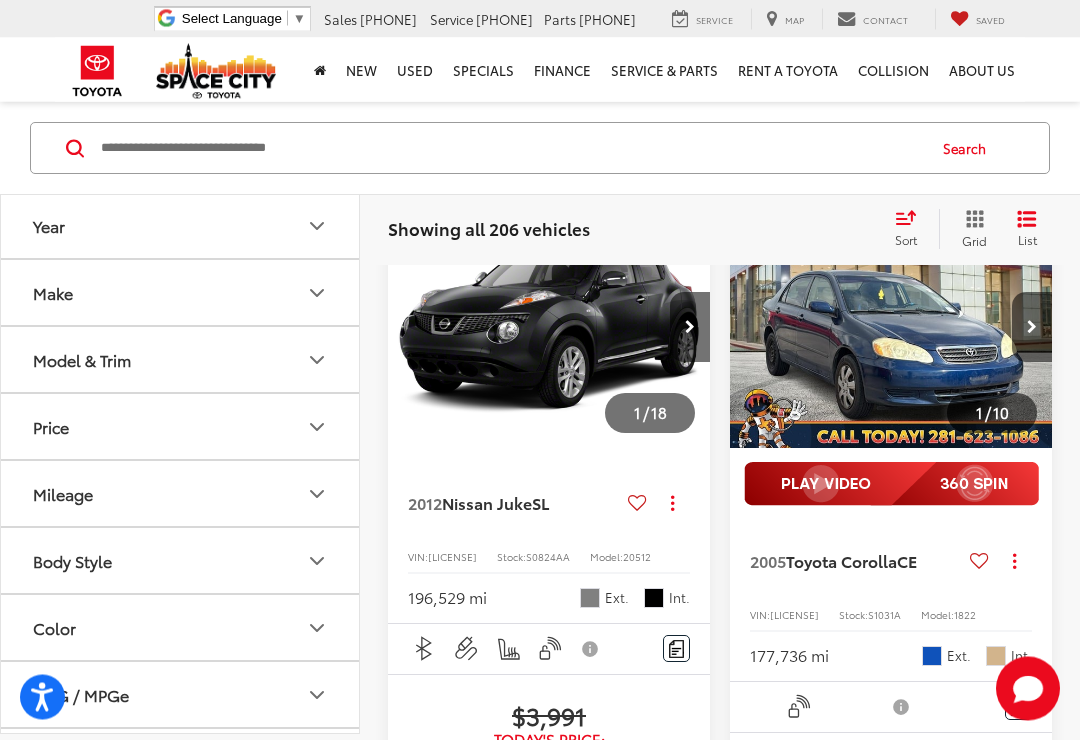 scroll, scrollTop: 168, scrollLeft: 0, axis: vertical 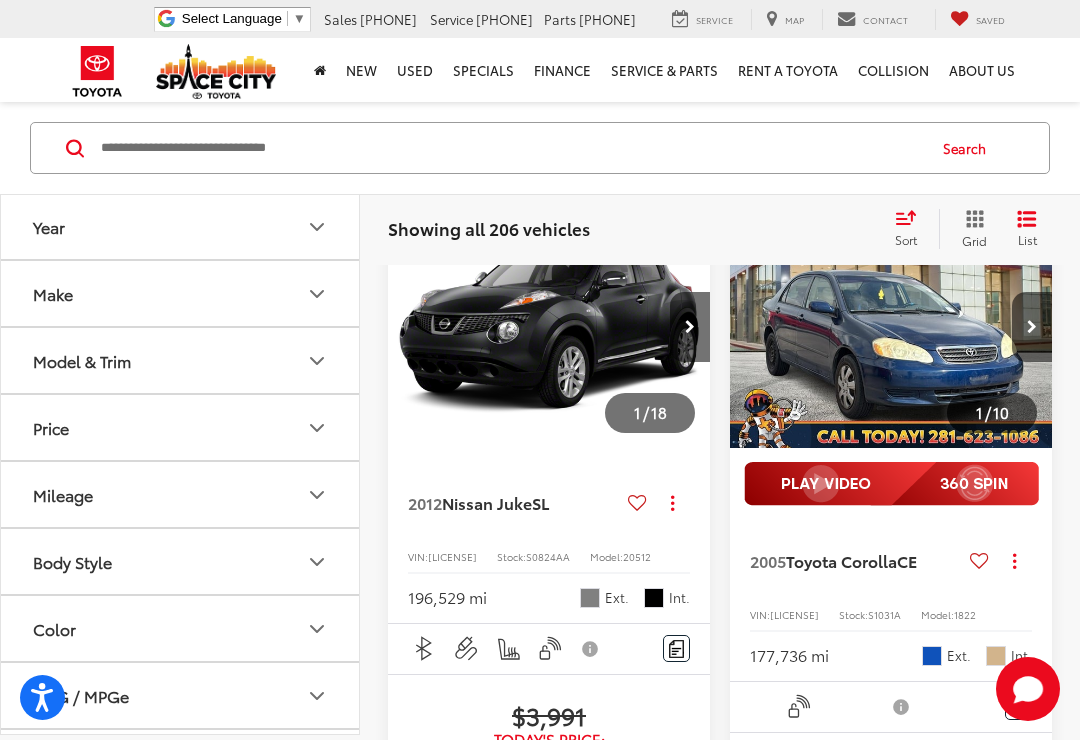 click on "Body Style" at bounding box center (181, 561) 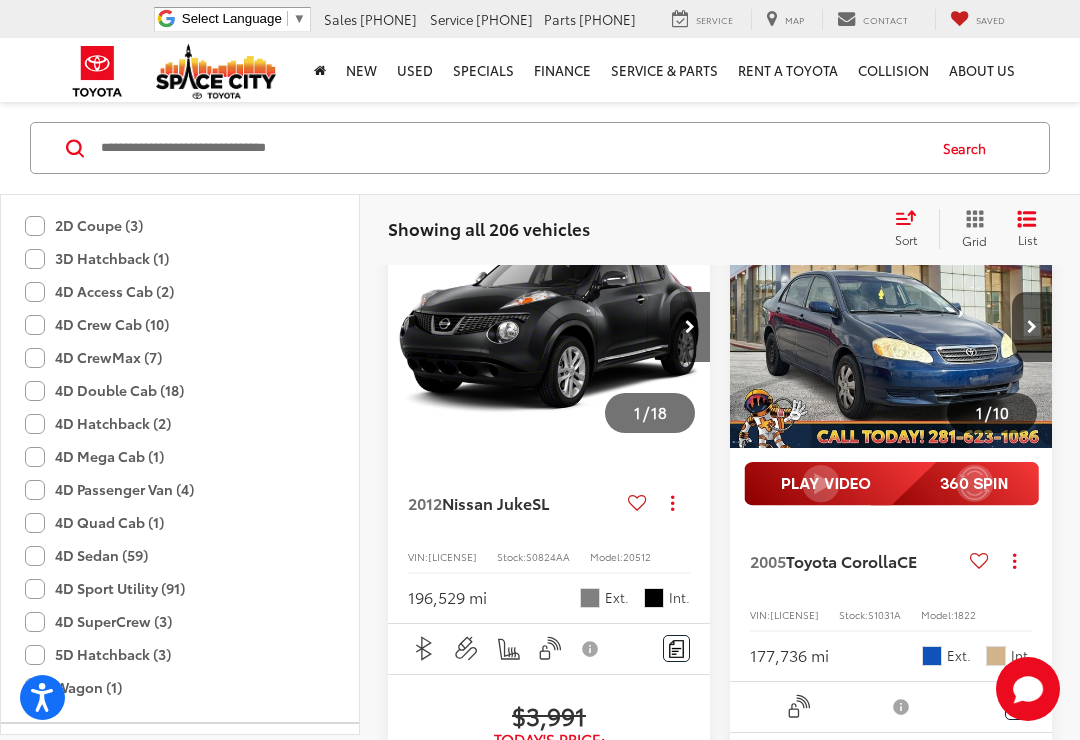 scroll, scrollTop: 377, scrollLeft: 0, axis: vertical 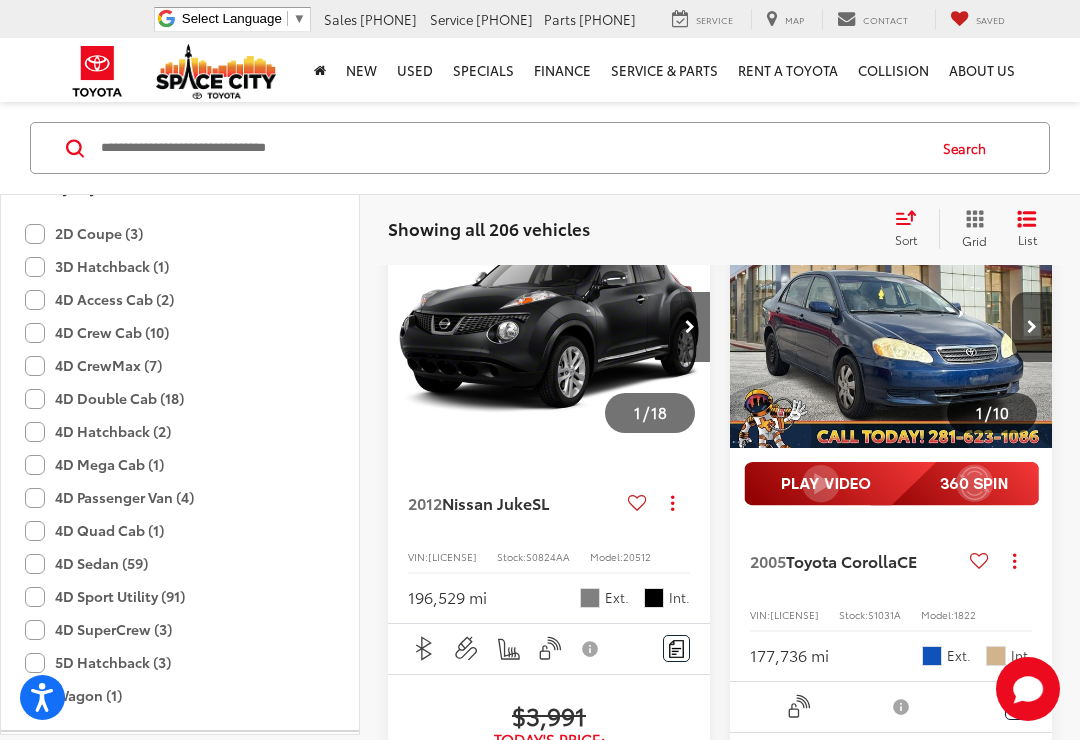 click at bounding box center [511, 148] 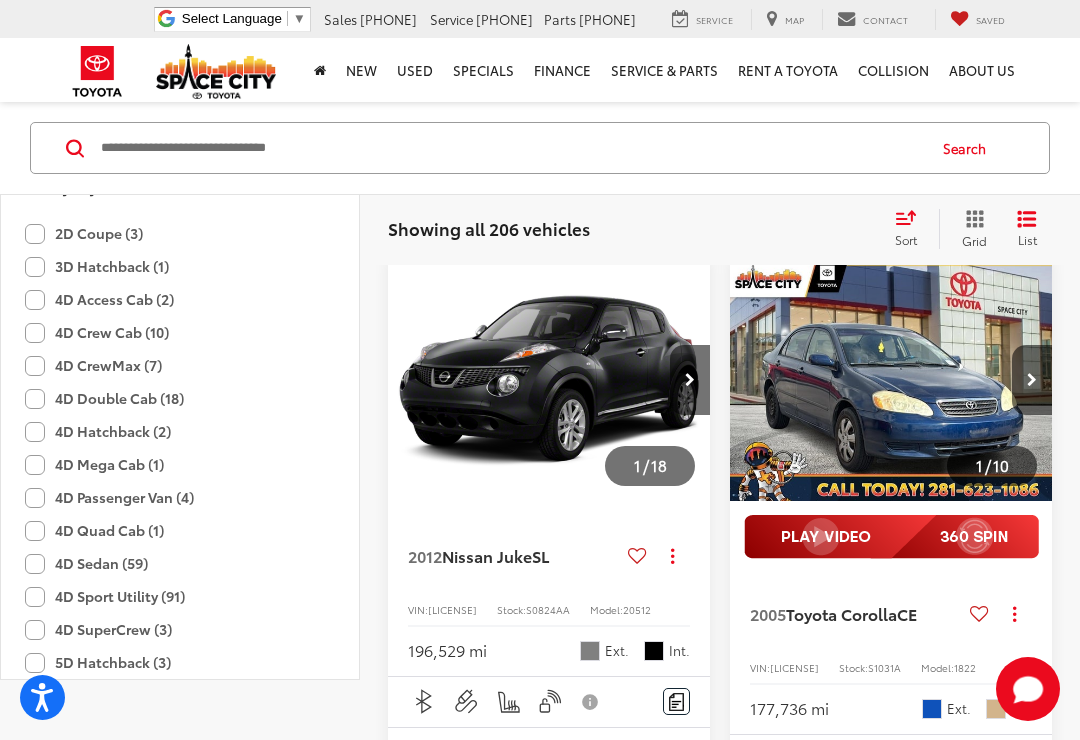 scroll, scrollTop: 0, scrollLeft: 0, axis: both 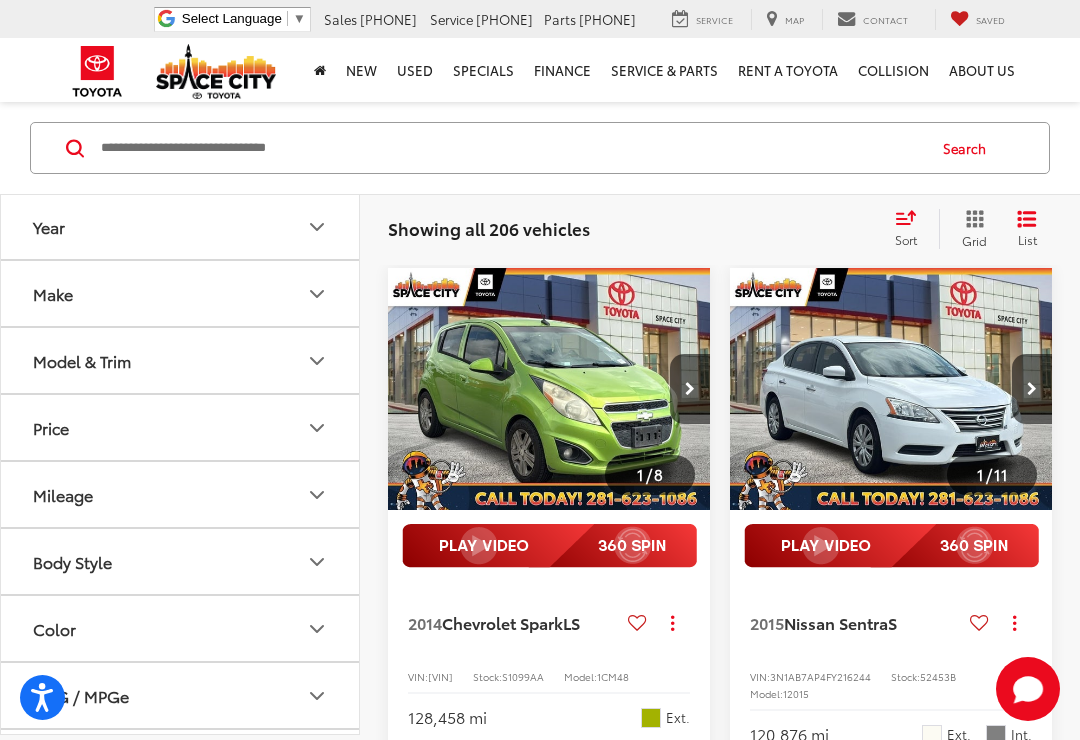 click on "Model & Trim" at bounding box center (181, 360) 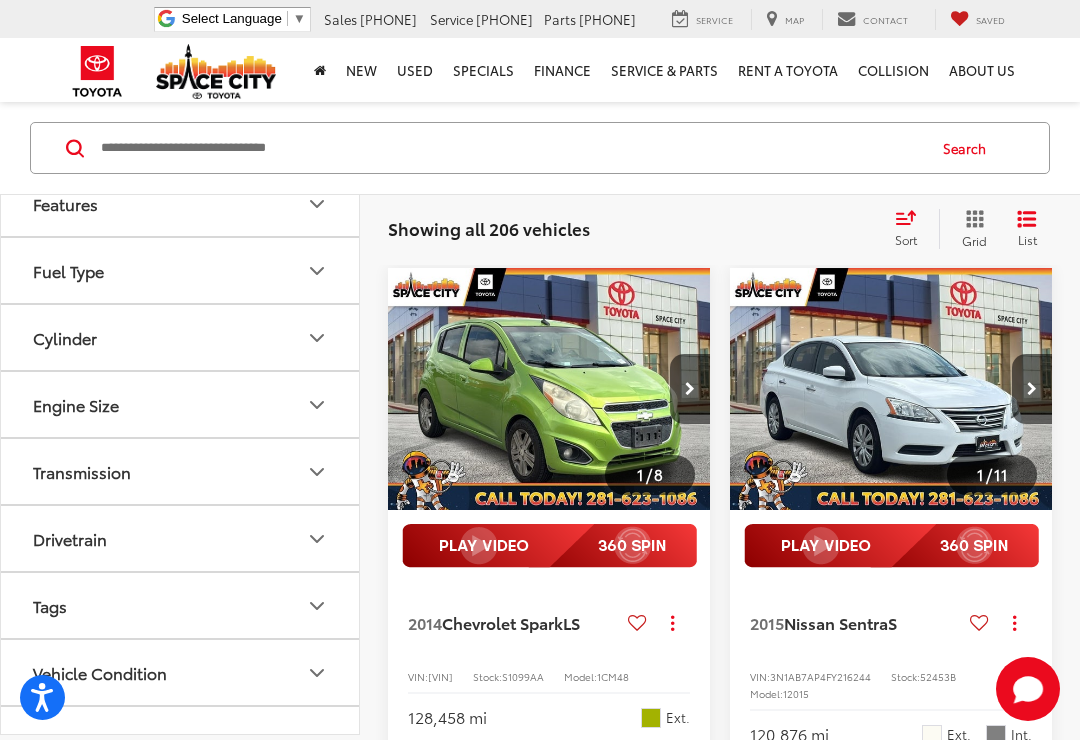 scroll, scrollTop: 3976, scrollLeft: 0, axis: vertical 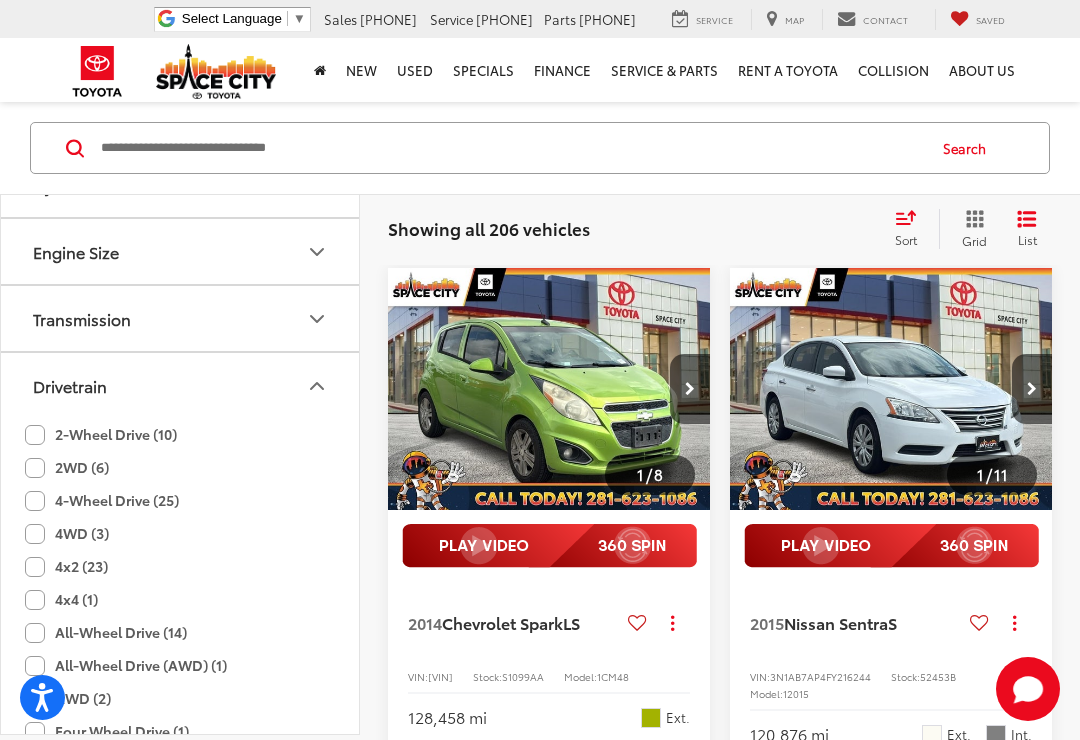 click on "4-Wheel Drive (25)" 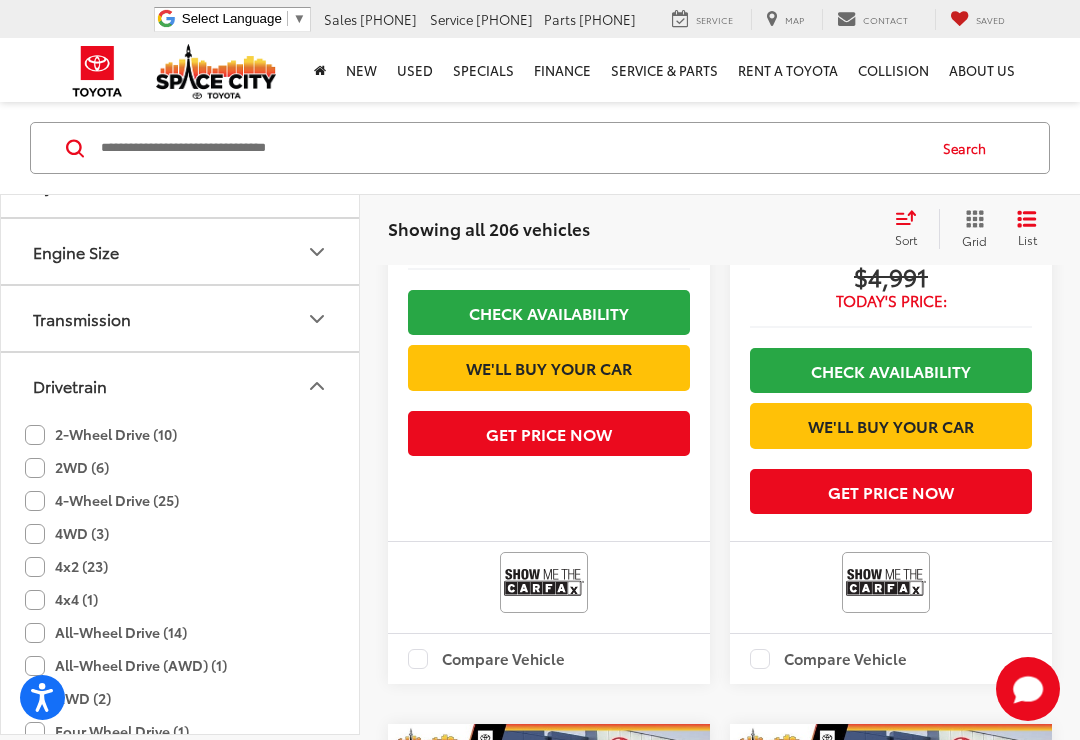 scroll, scrollTop: 106, scrollLeft: 0, axis: vertical 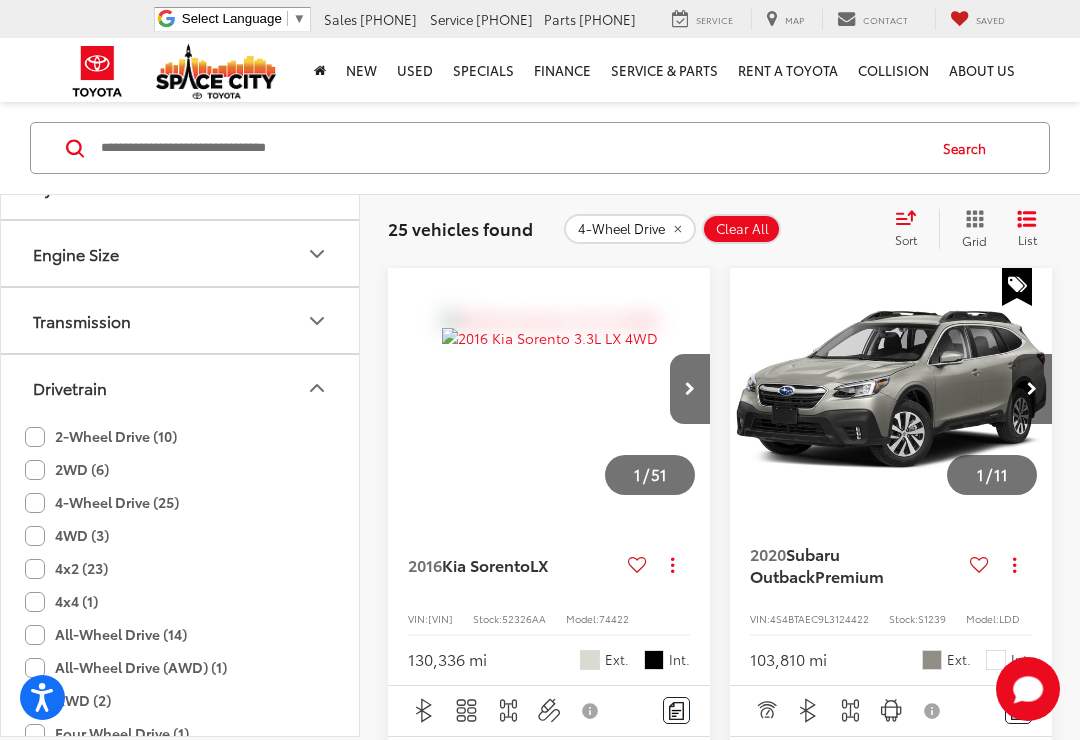 click on "4WD (3)" 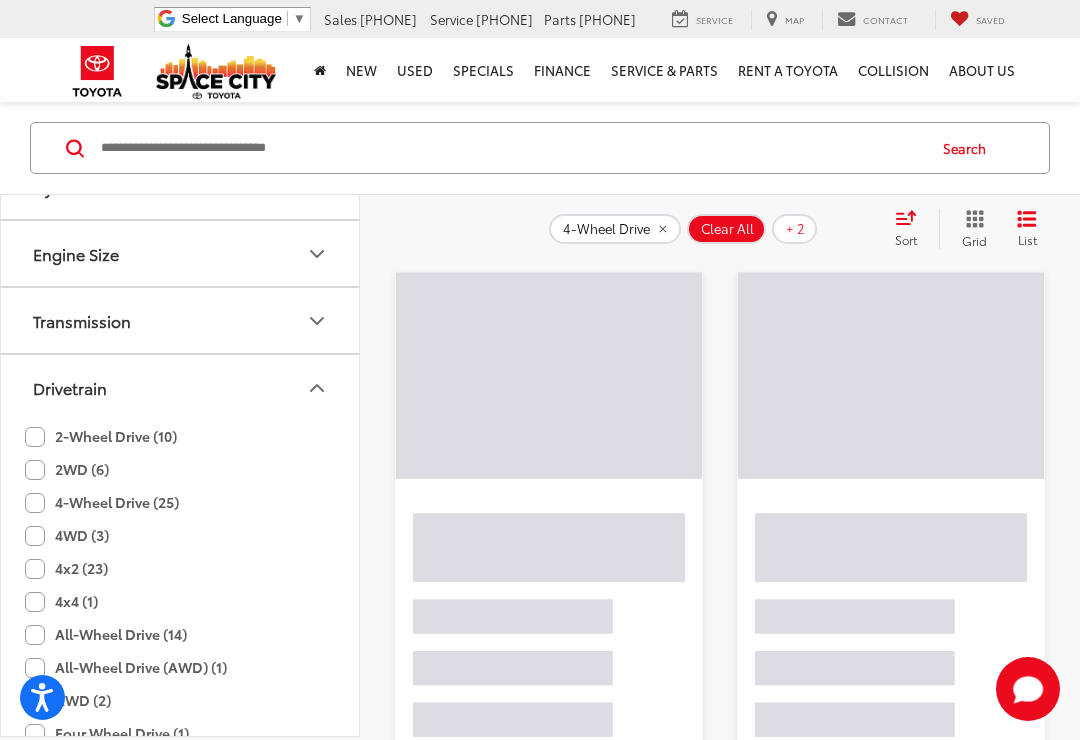click on "All-Wheel Drive (14)" 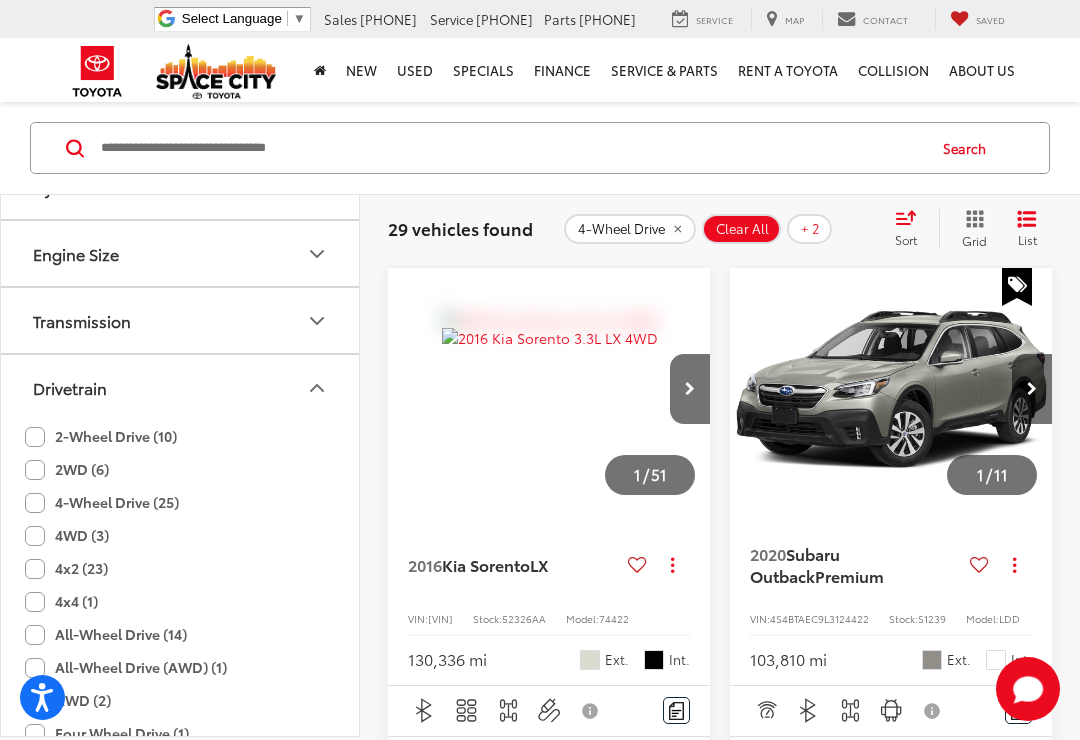 scroll, scrollTop: 4141, scrollLeft: 0, axis: vertical 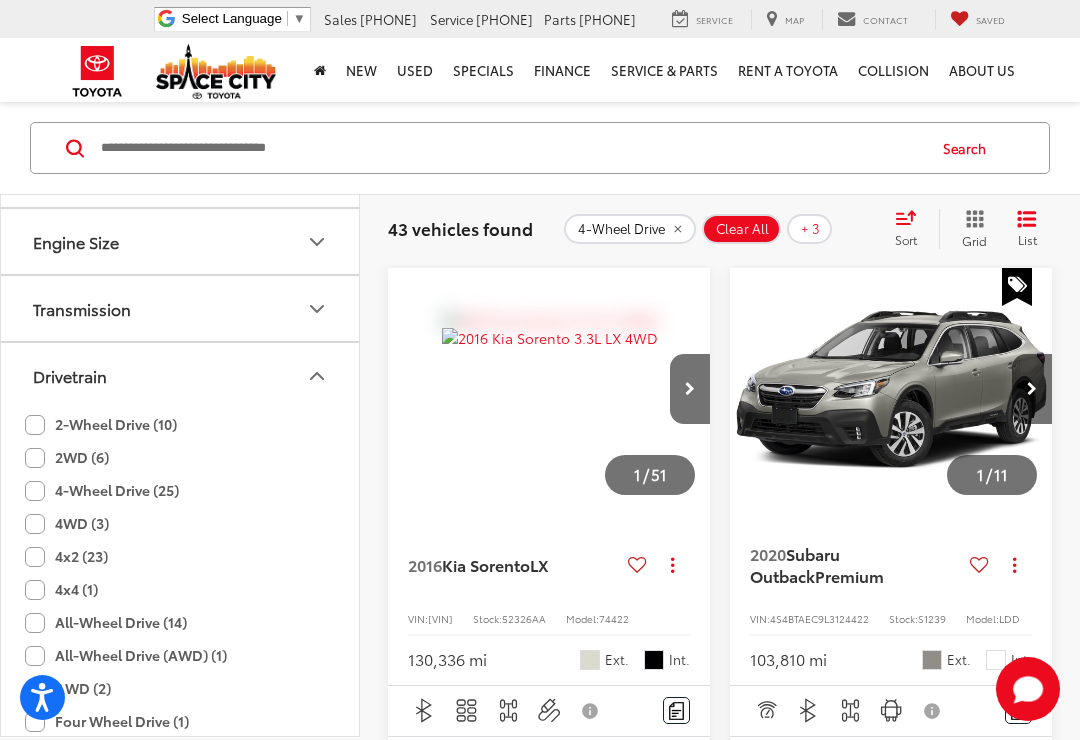 click on "AWD (2)" 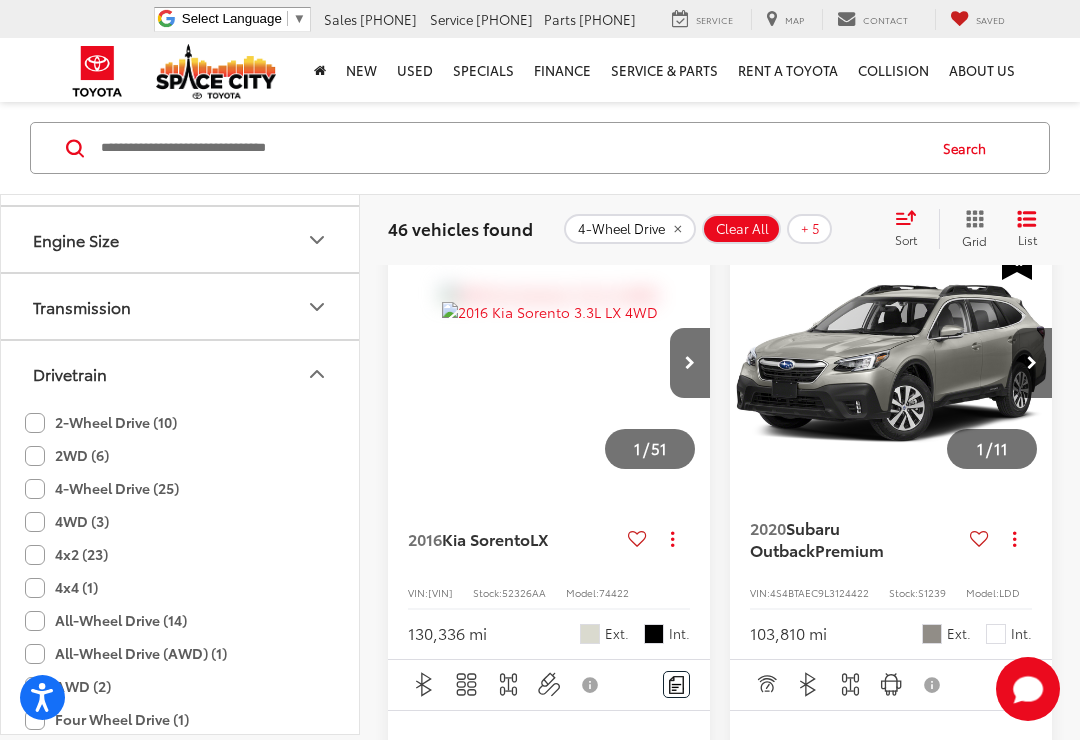 scroll, scrollTop: 125, scrollLeft: 0, axis: vertical 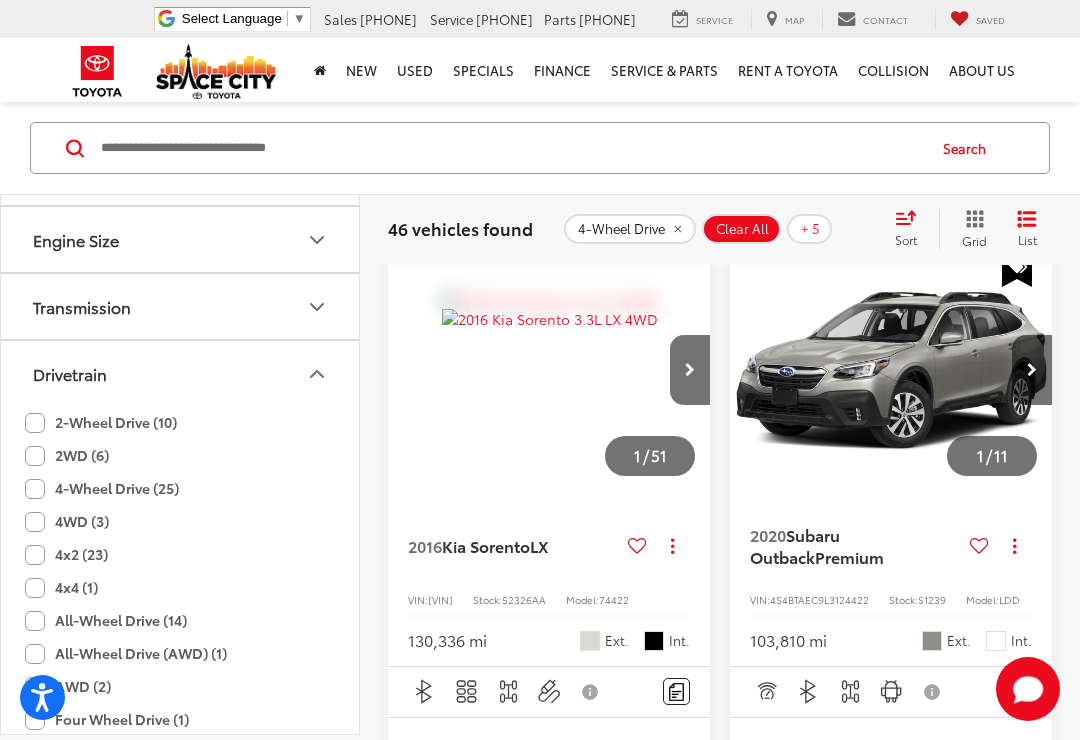 click on "Drivetrain" at bounding box center (181, 373) 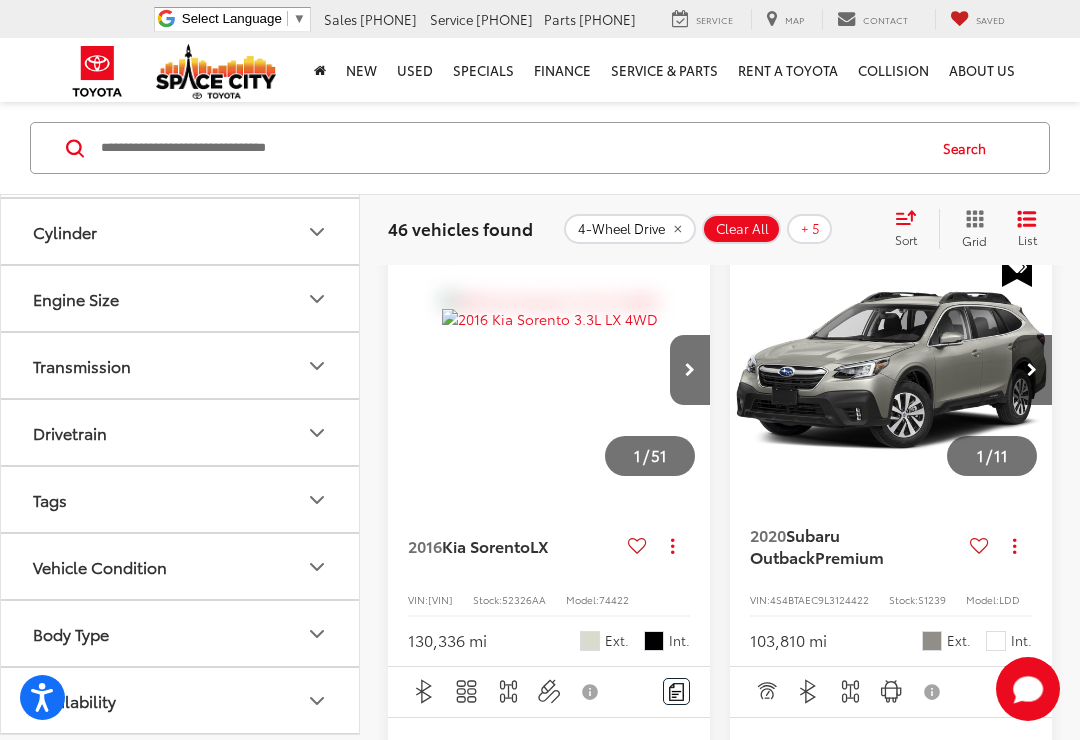 scroll, scrollTop: 4036, scrollLeft: 0, axis: vertical 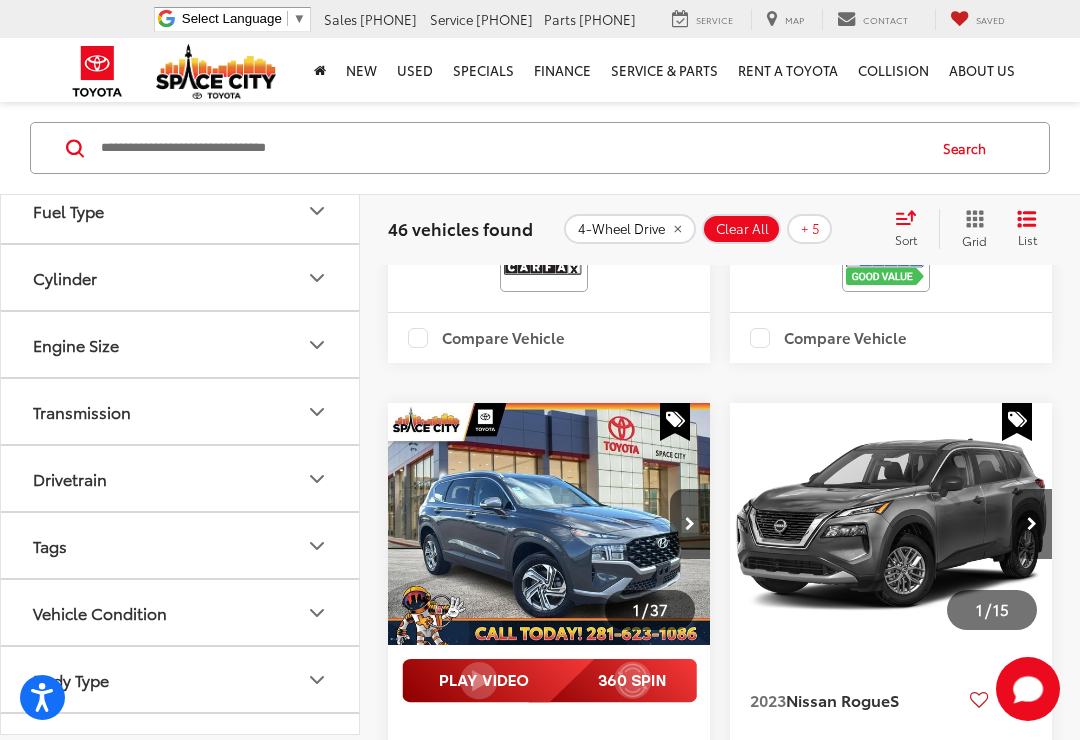 click 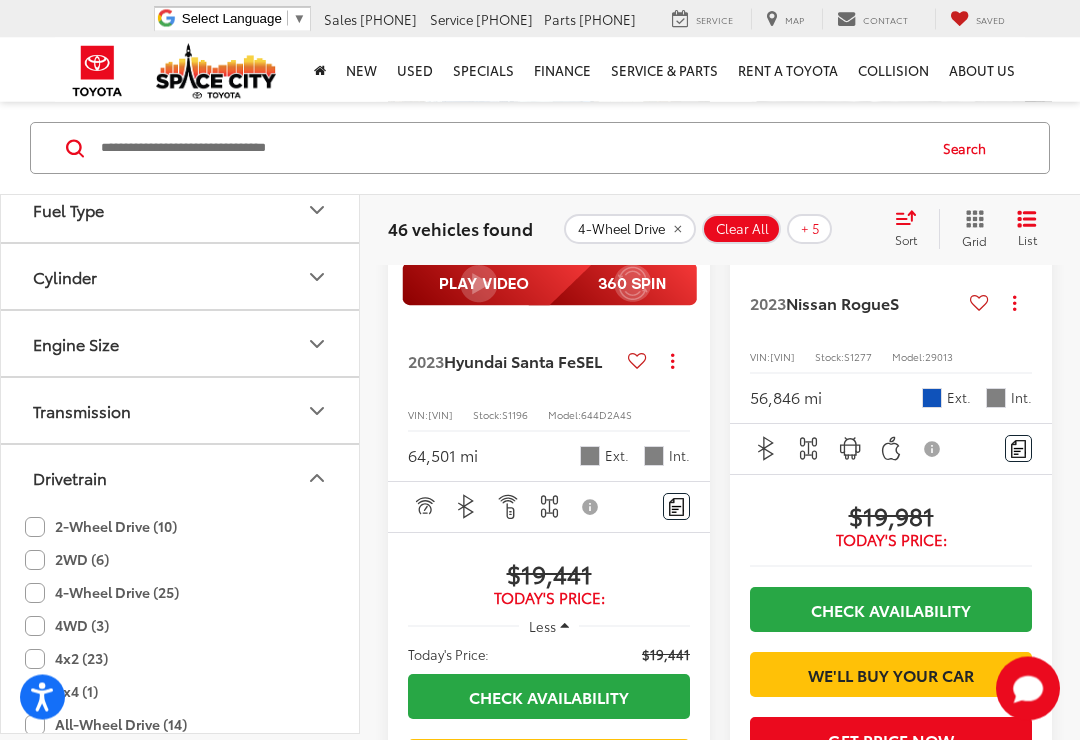 scroll, scrollTop: 1371, scrollLeft: 0, axis: vertical 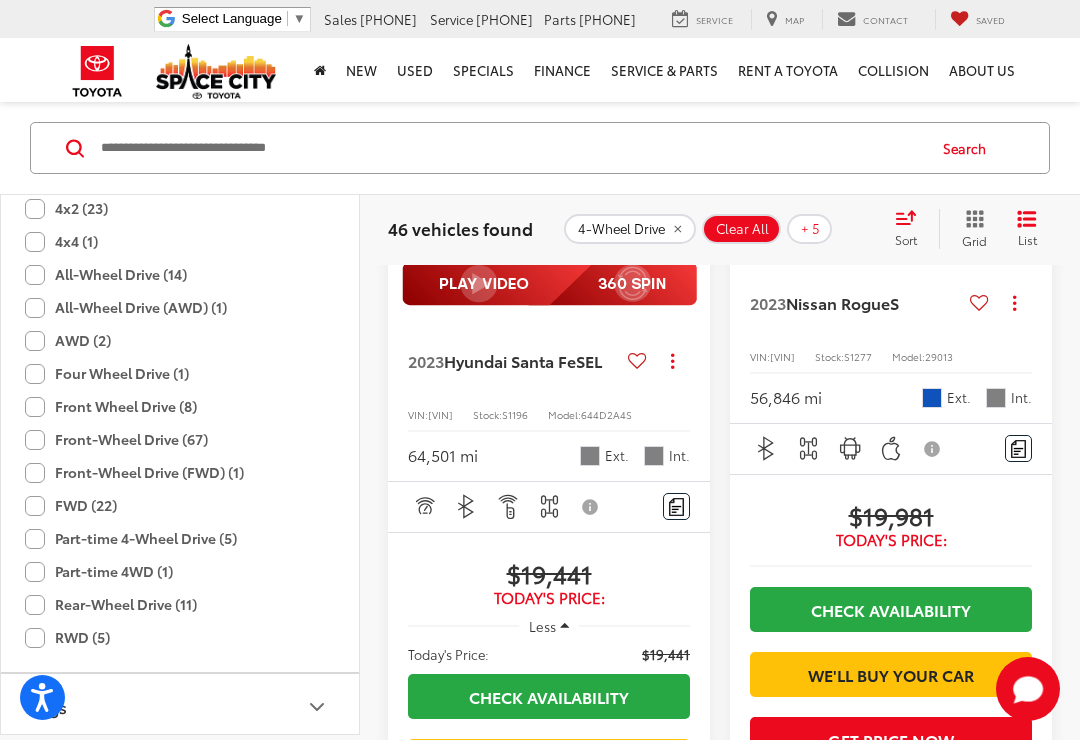 click on "Part-time 4WD (1)" 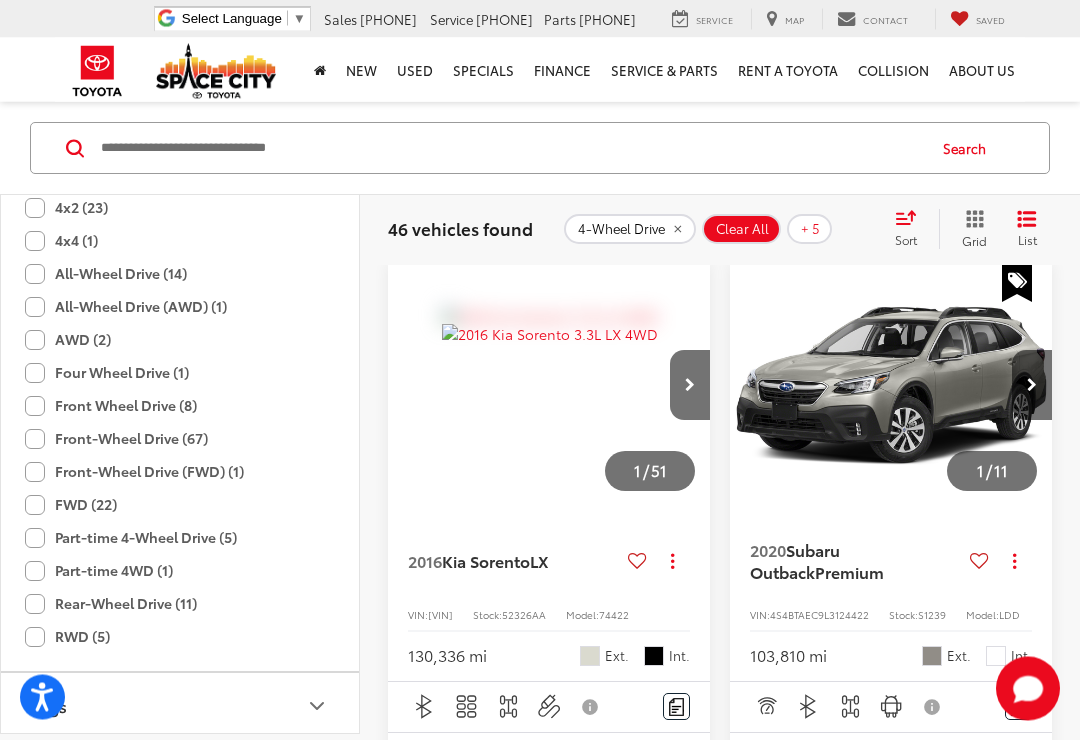 scroll, scrollTop: 106, scrollLeft: 0, axis: vertical 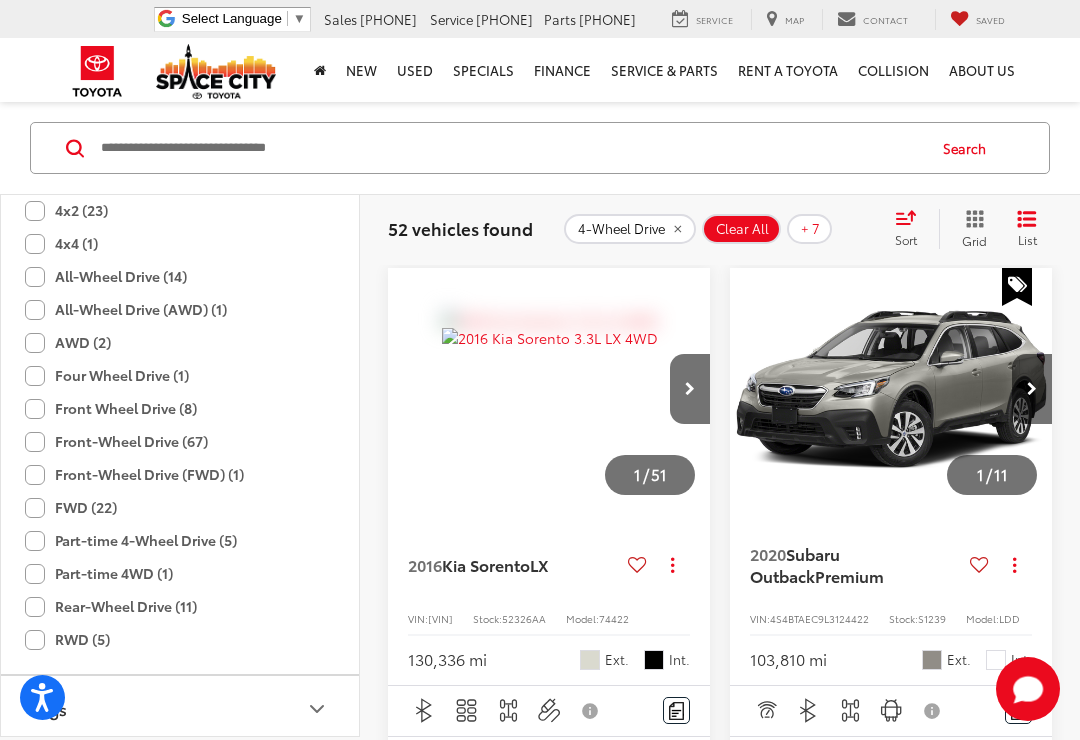 click on "Four Wheel Drive (1)" 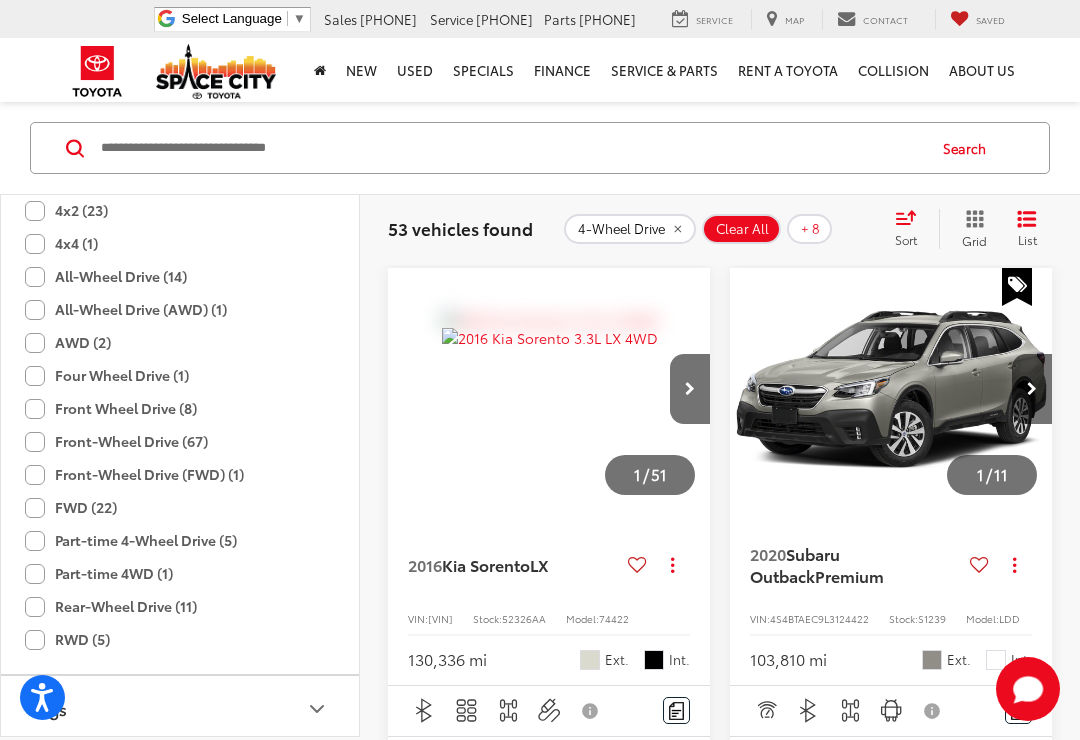 click 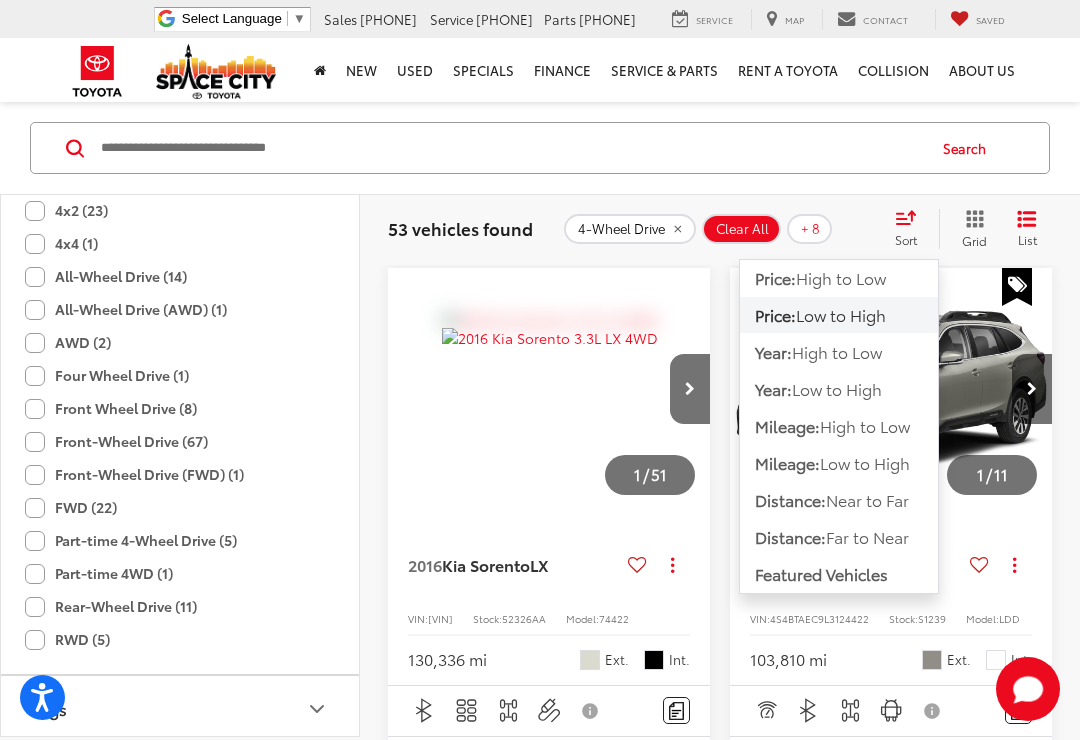 click on "Low to High" at bounding box center (865, 462) 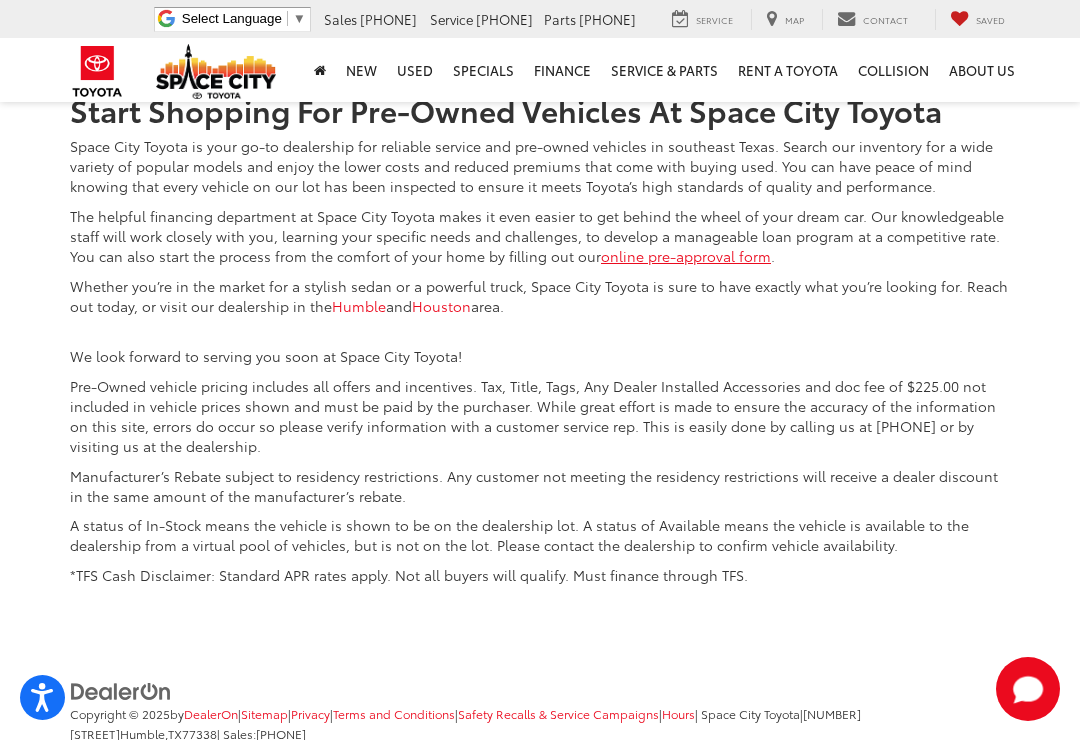 scroll, scrollTop: 6794, scrollLeft: 0, axis: vertical 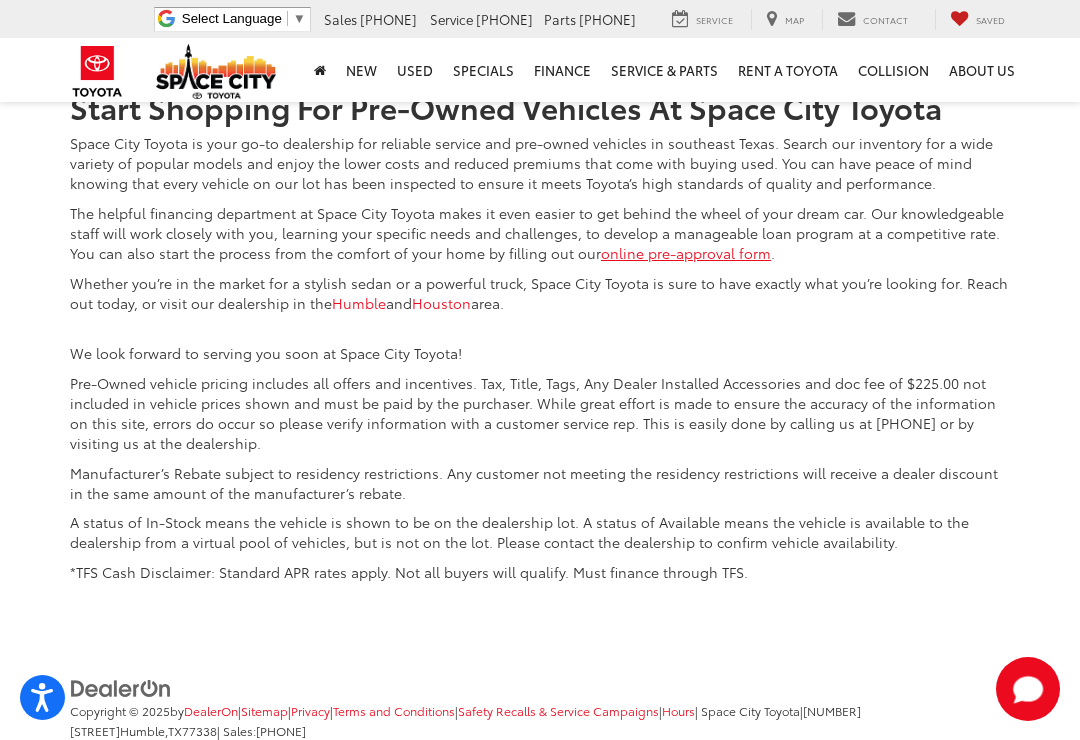 click on "Next" at bounding box center [842, -79] 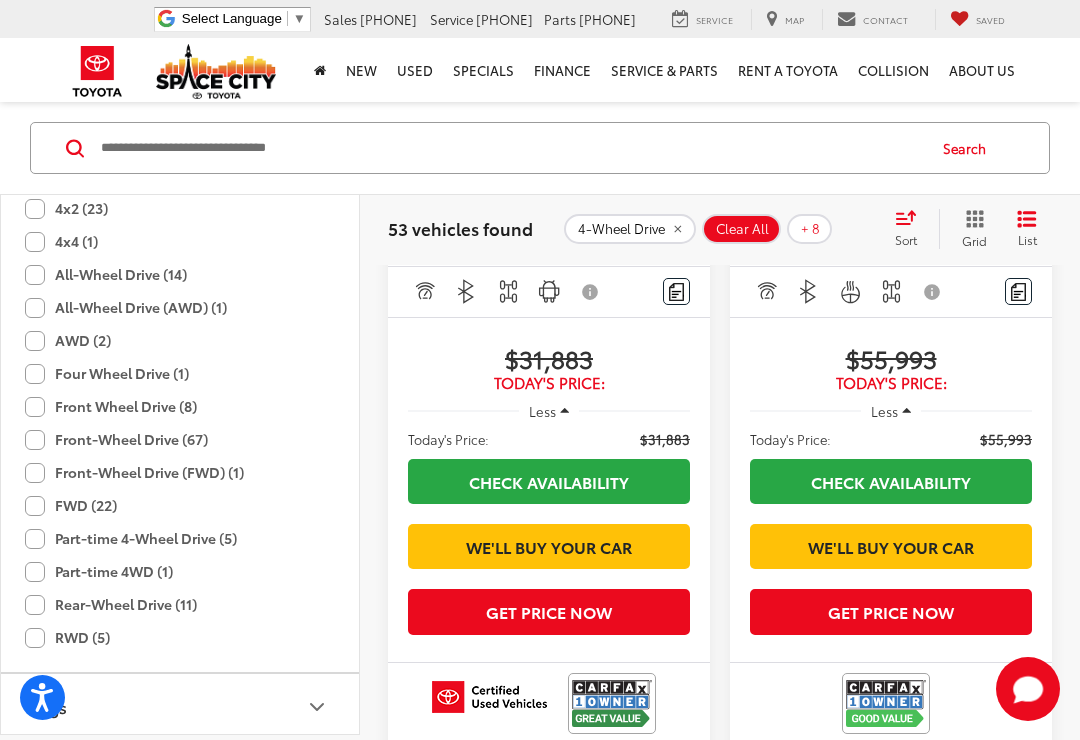 scroll, scrollTop: 1636, scrollLeft: 0, axis: vertical 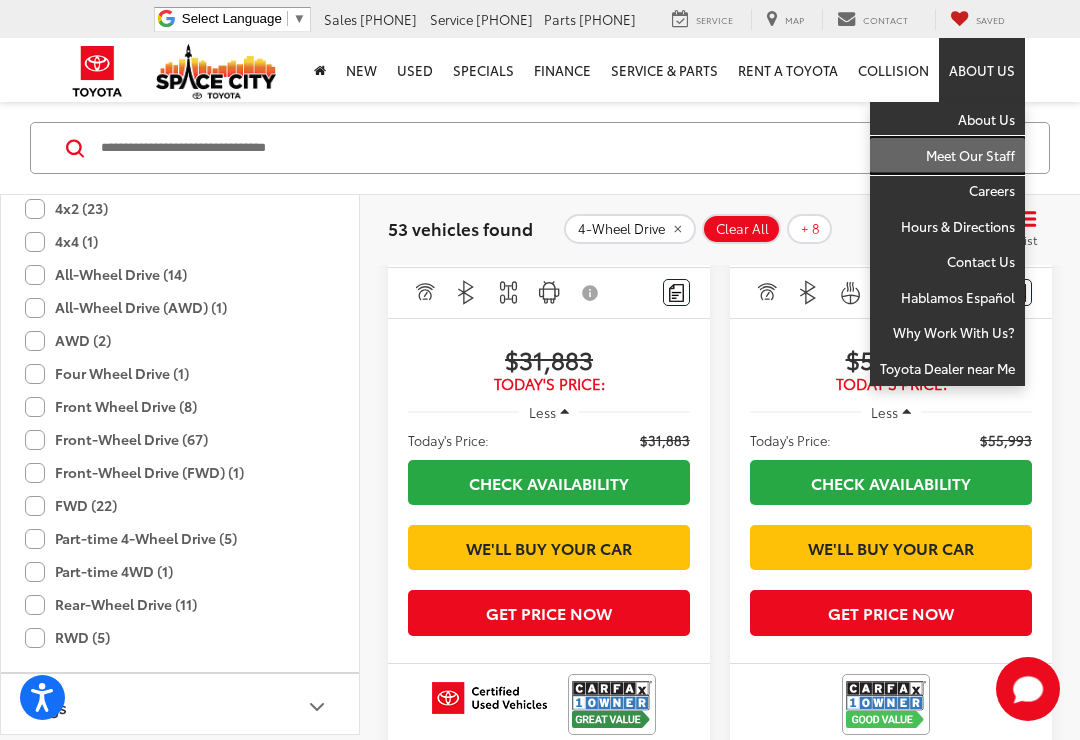 click on "Meet Our Staff" at bounding box center [947, 156] 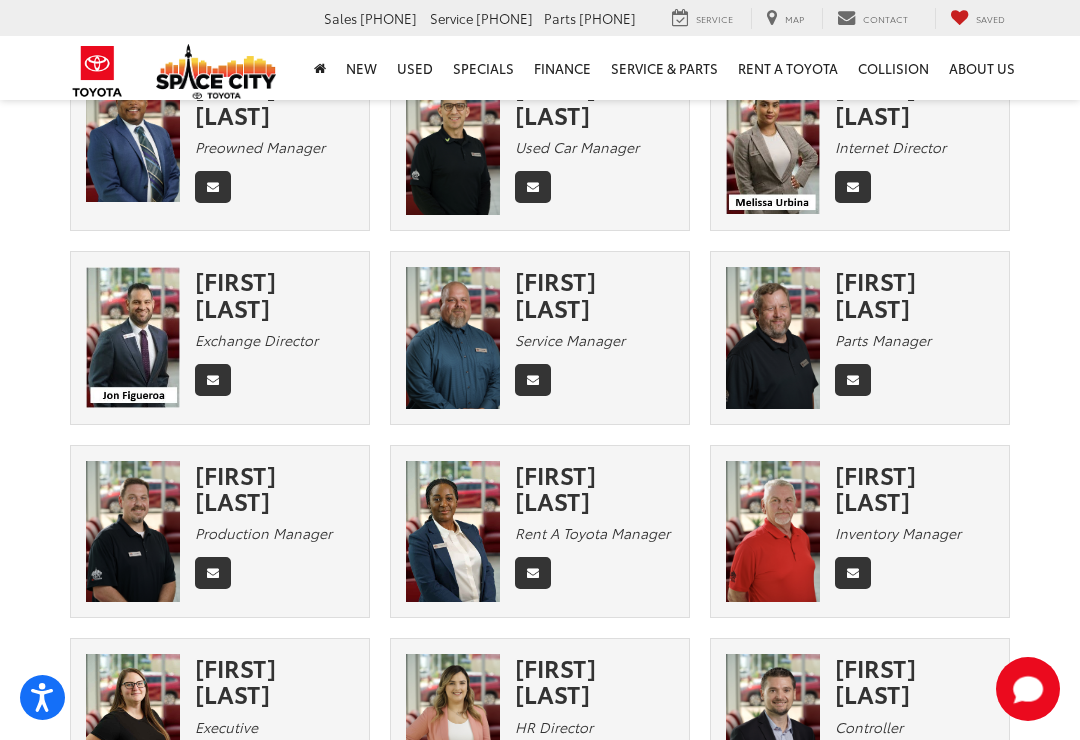 scroll, scrollTop: 735, scrollLeft: 0, axis: vertical 